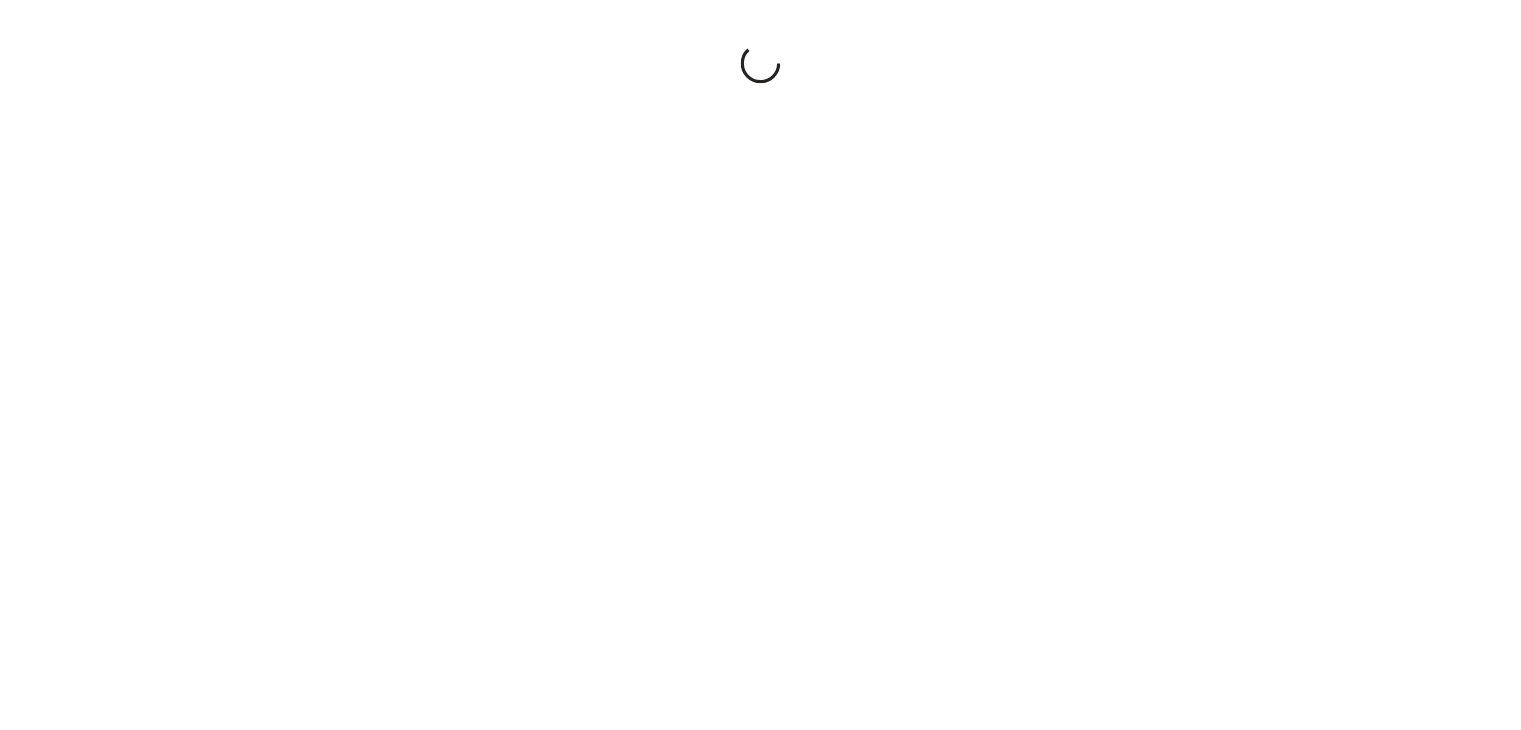 scroll, scrollTop: 0, scrollLeft: 0, axis: both 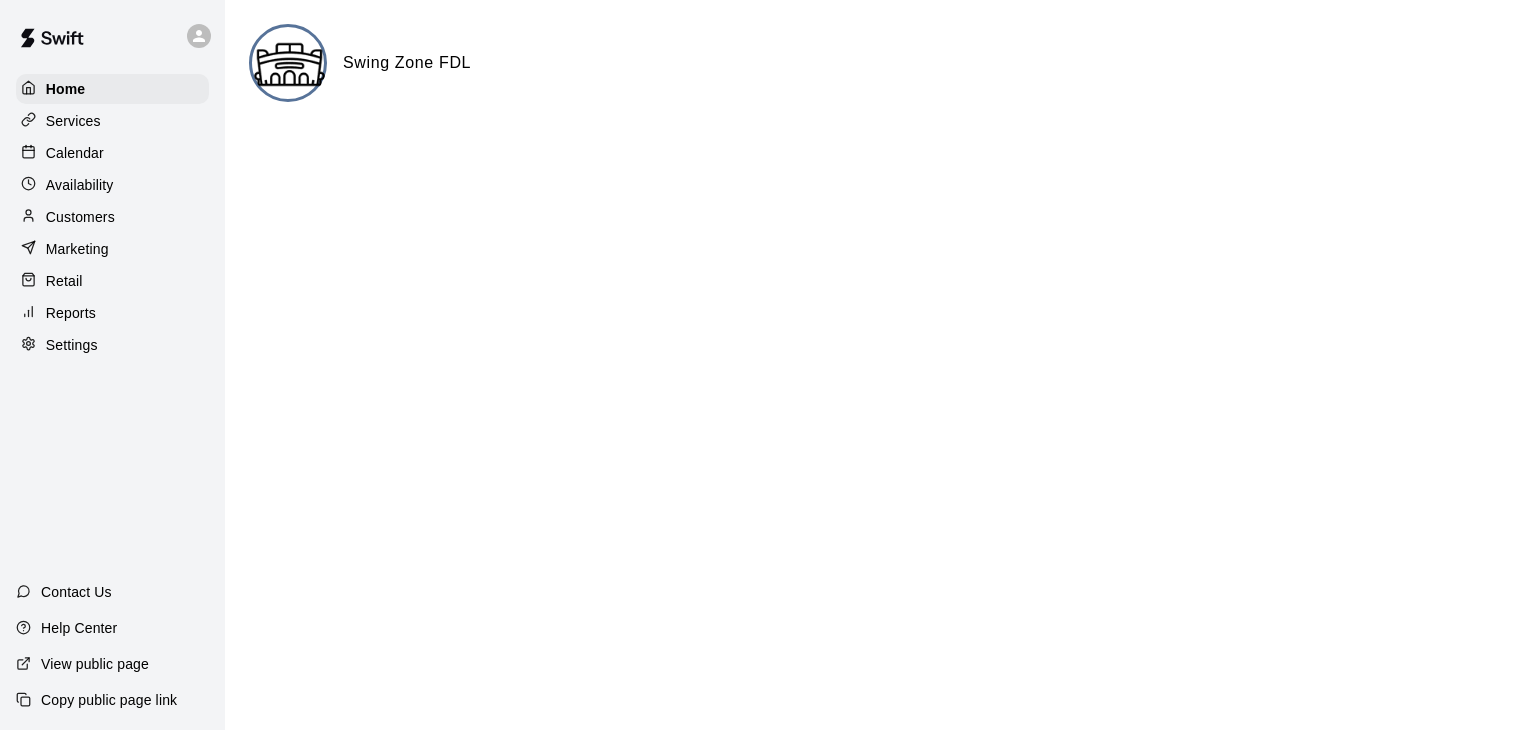 click 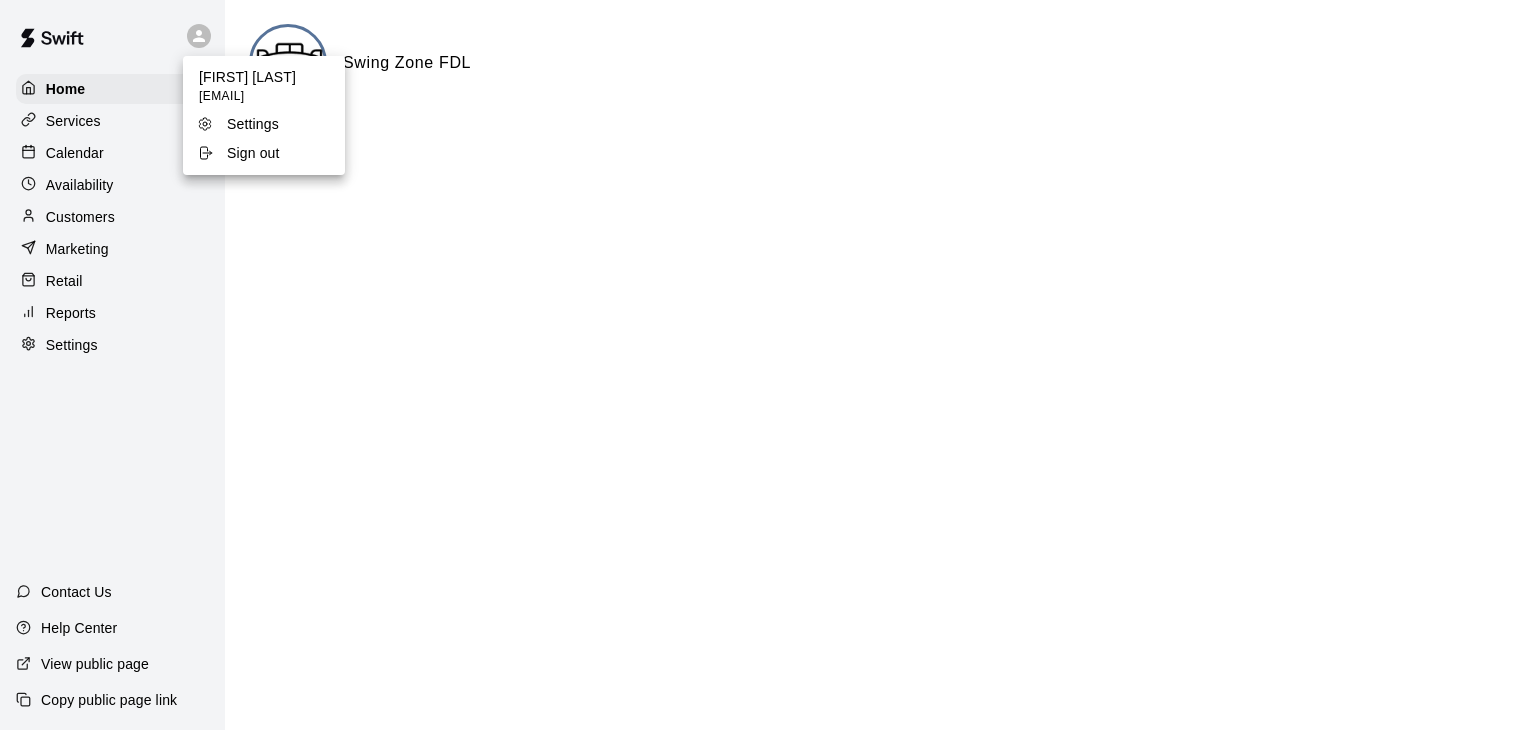 click on "Settings" at bounding box center [253, 124] 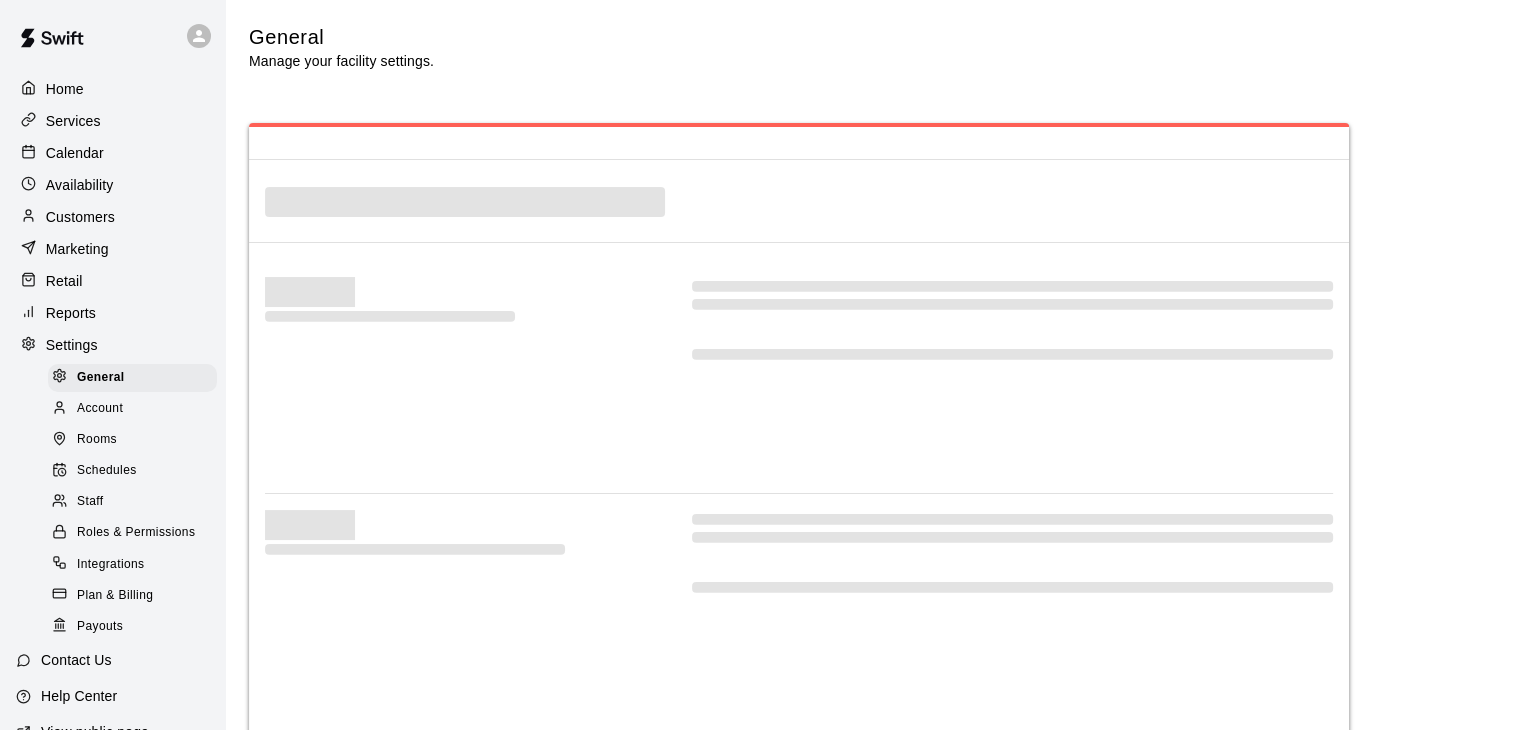 select on "**" 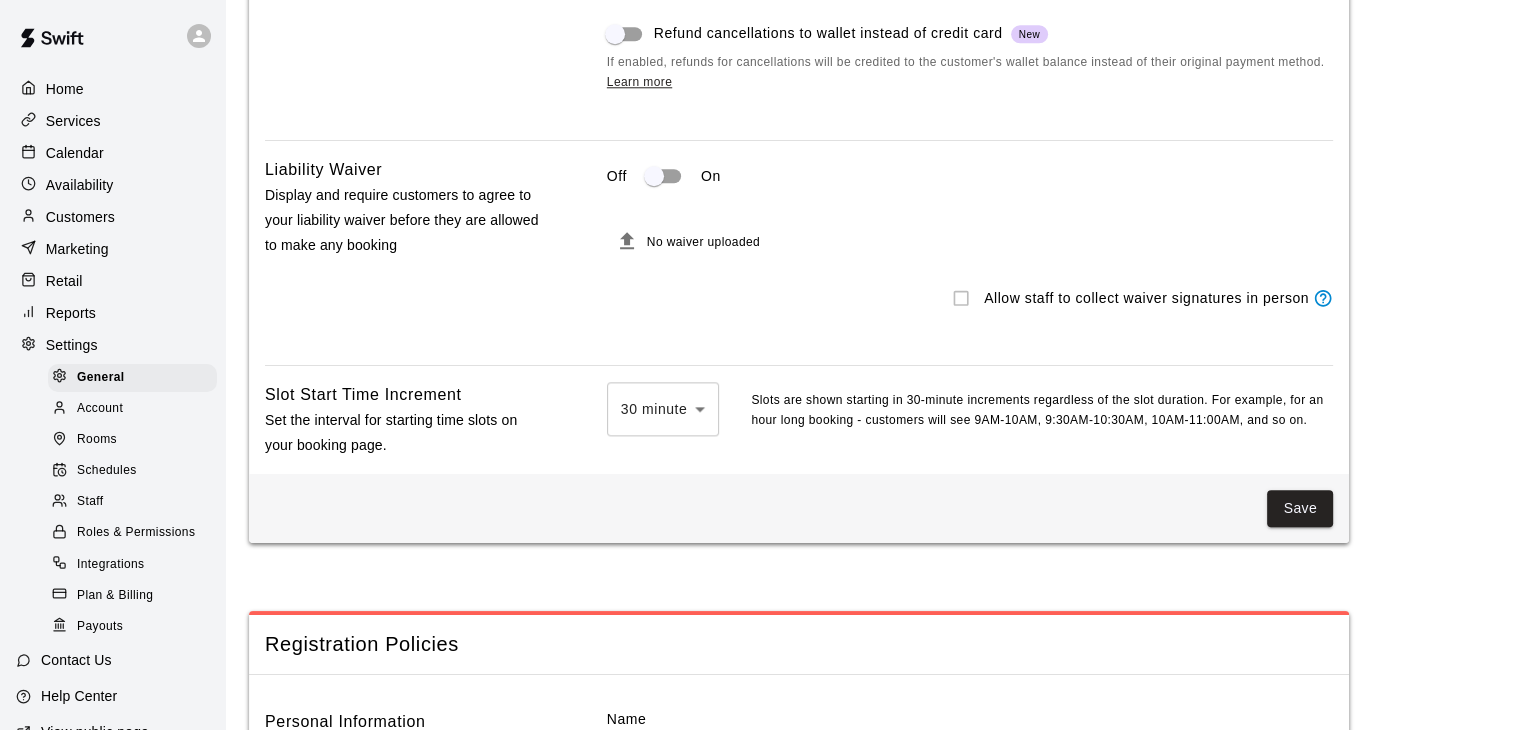scroll, scrollTop: 2100, scrollLeft: 0, axis: vertical 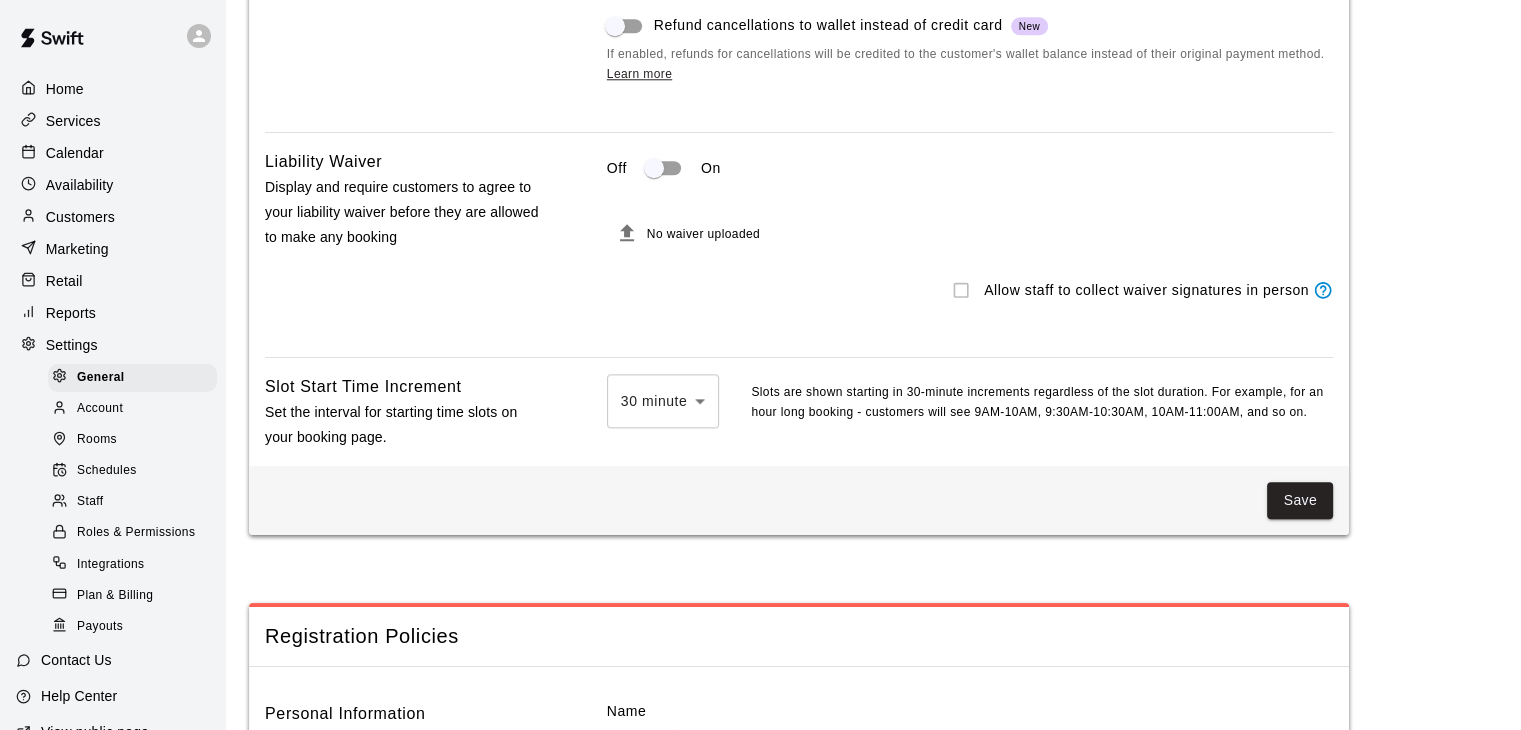 click on "Marketing" at bounding box center [77, 249] 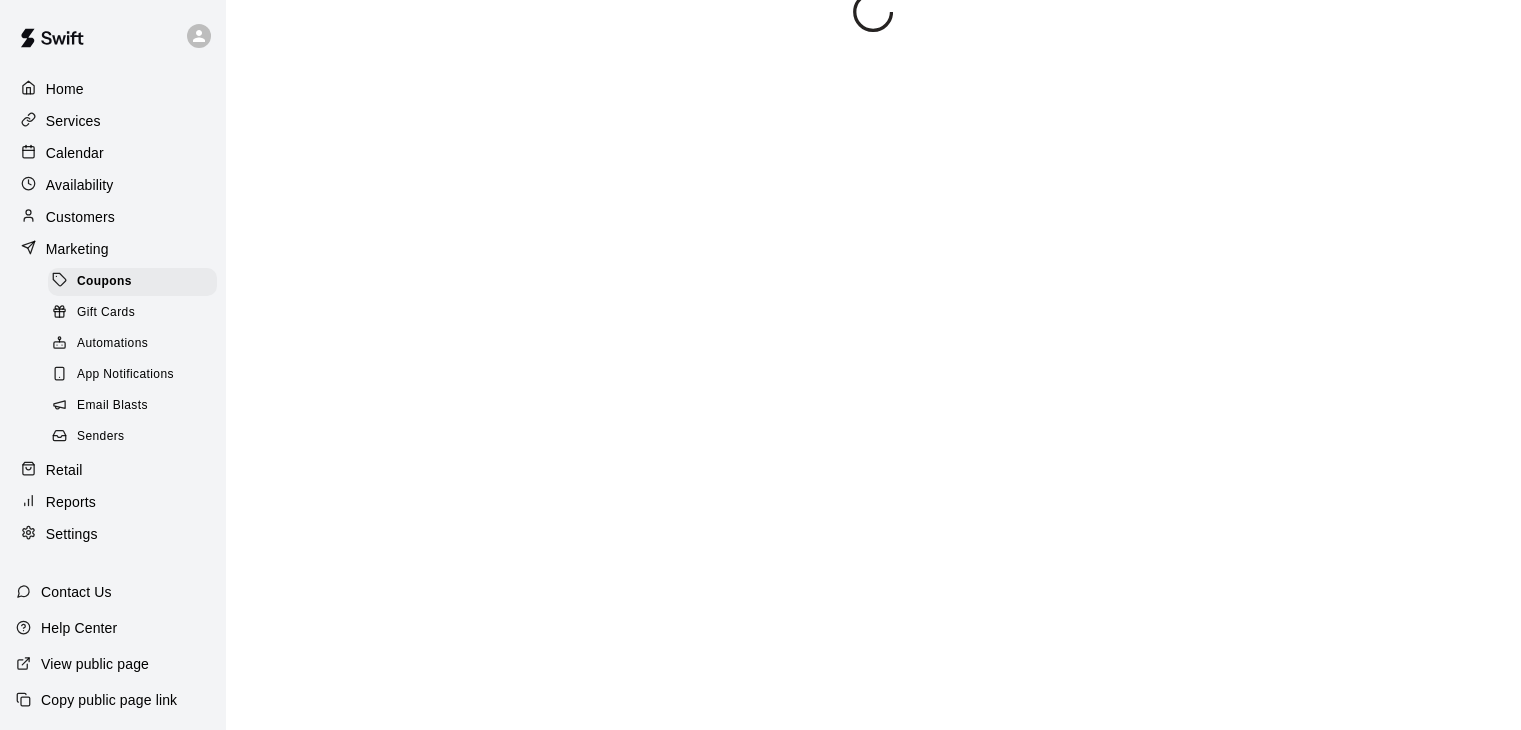 scroll, scrollTop: 0, scrollLeft: 0, axis: both 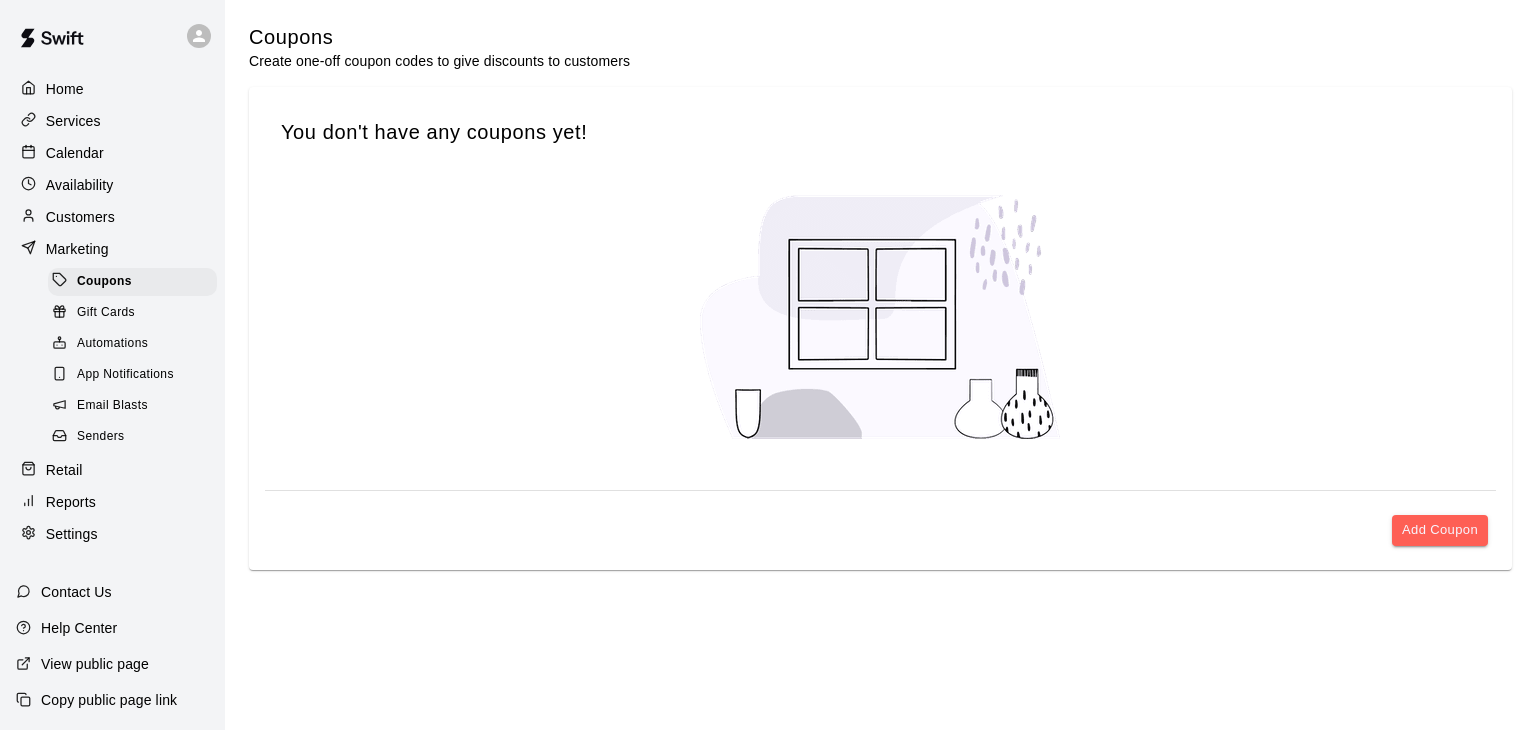 click on "Customers" at bounding box center (80, 217) 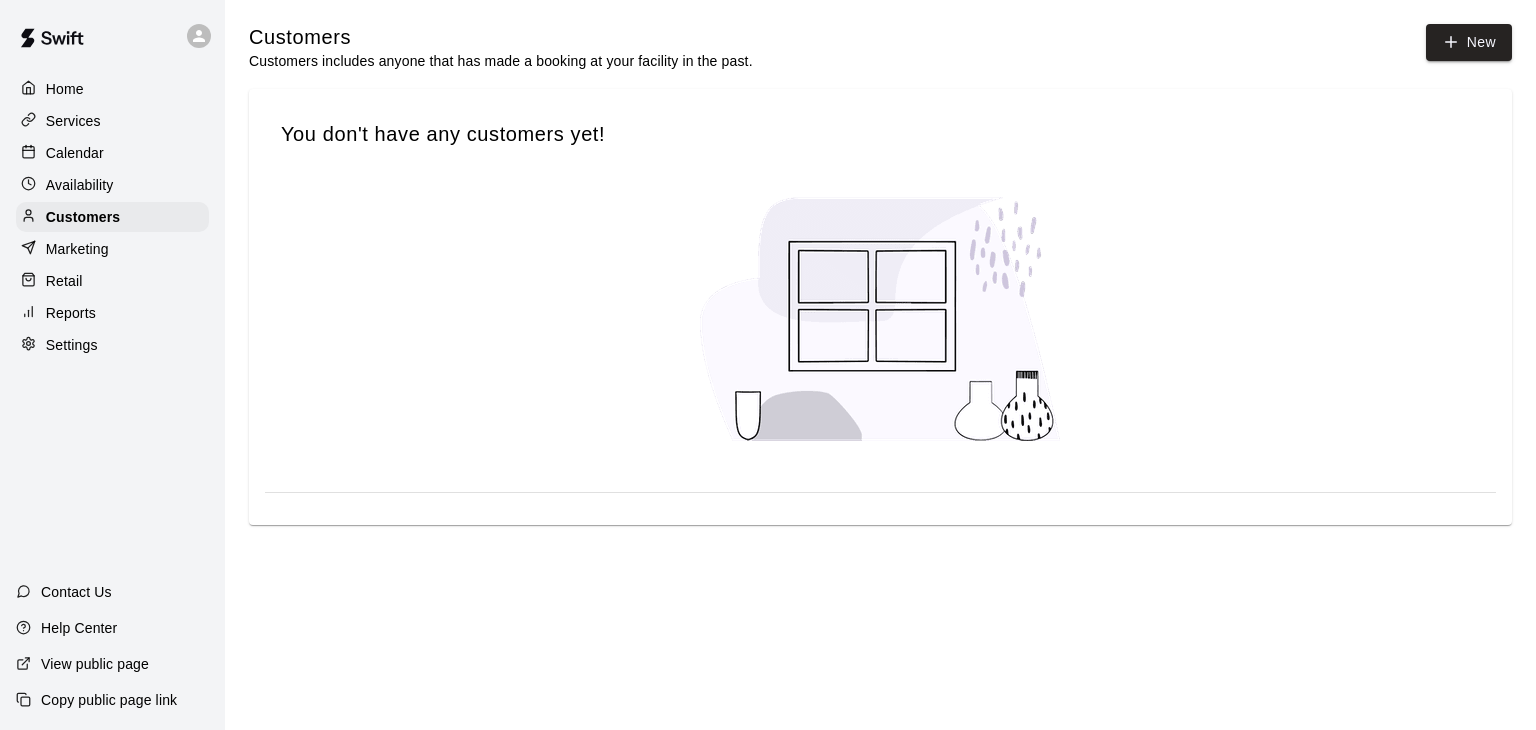 click on "Availability" at bounding box center (80, 185) 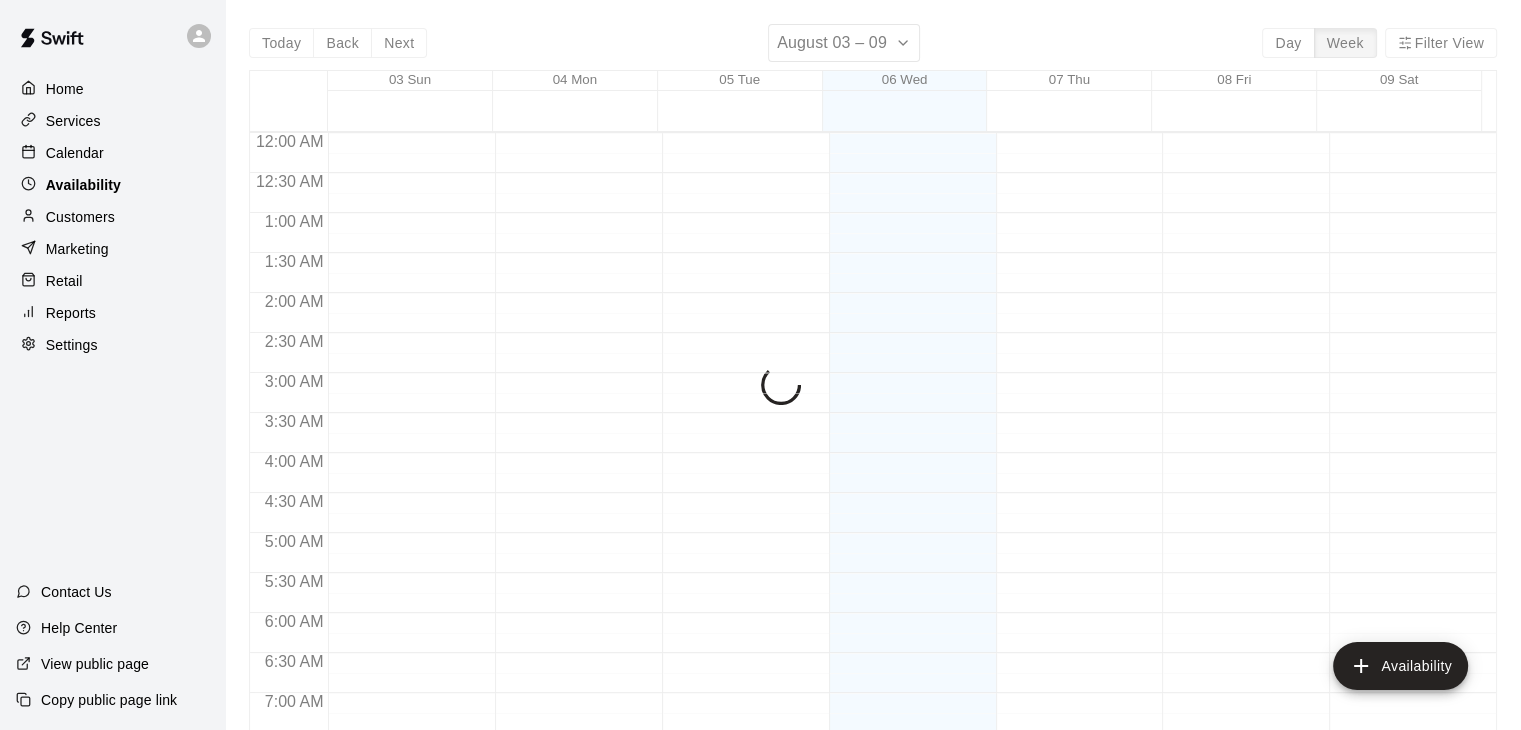 scroll, scrollTop: 1299, scrollLeft: 0, axis: vertical 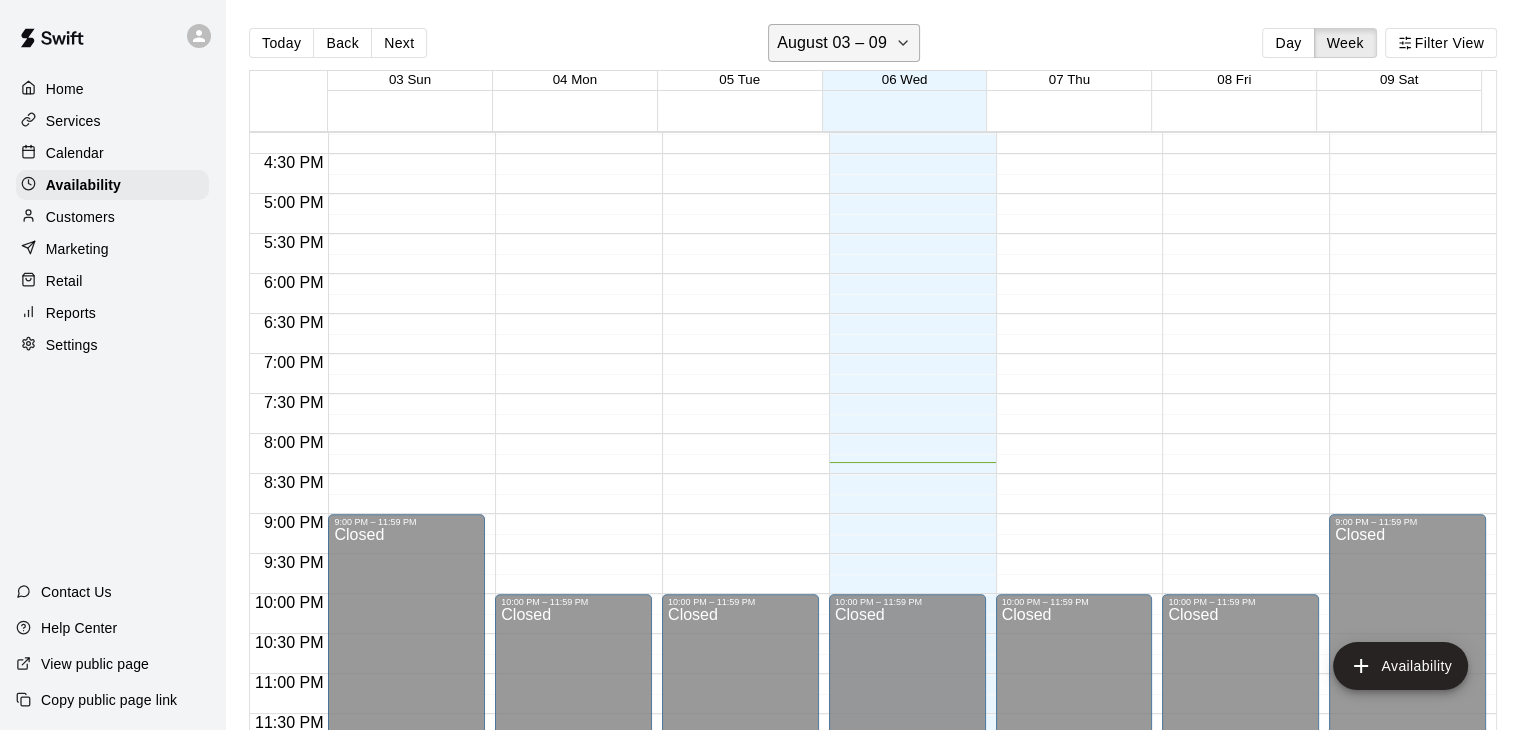 click 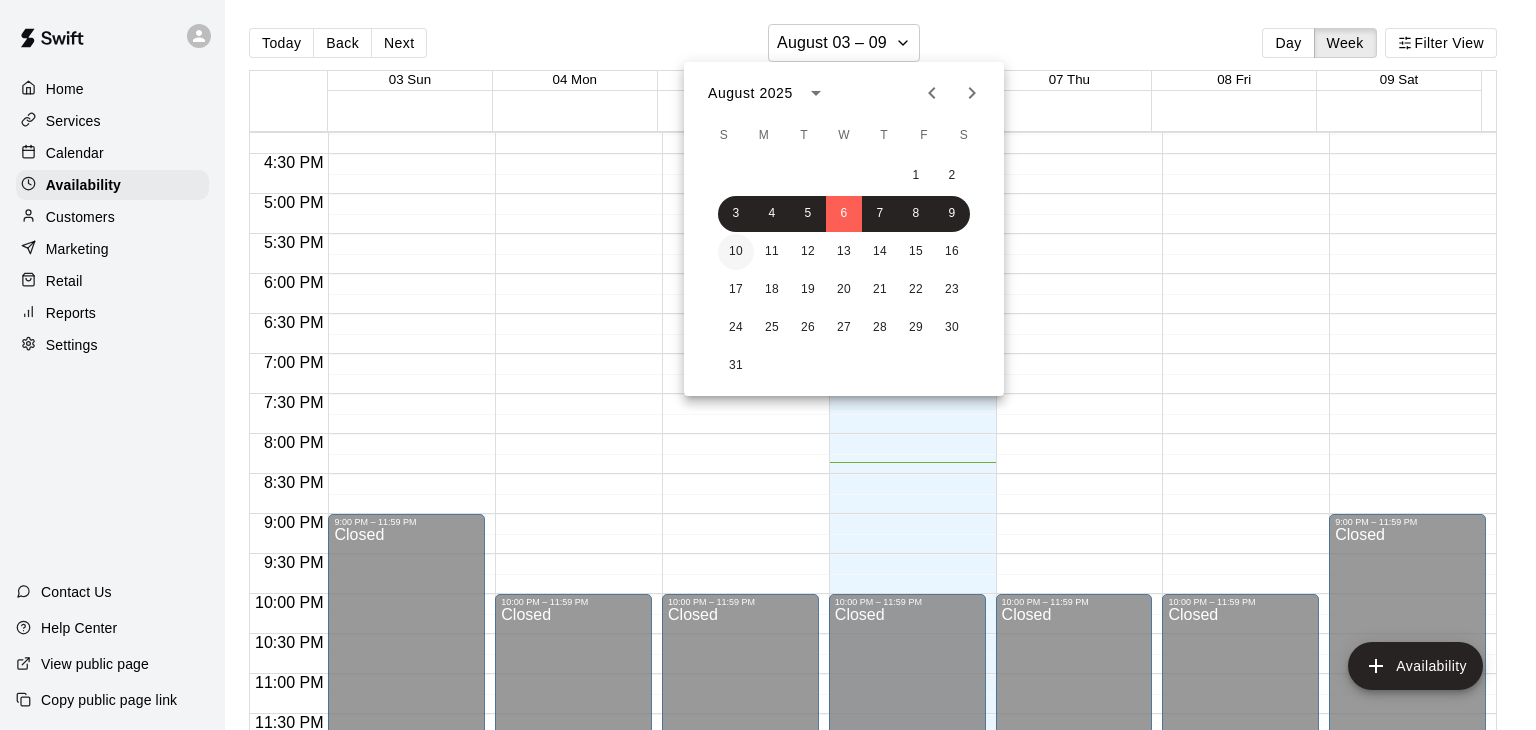 click on "10" at bounding box center [736, 252] 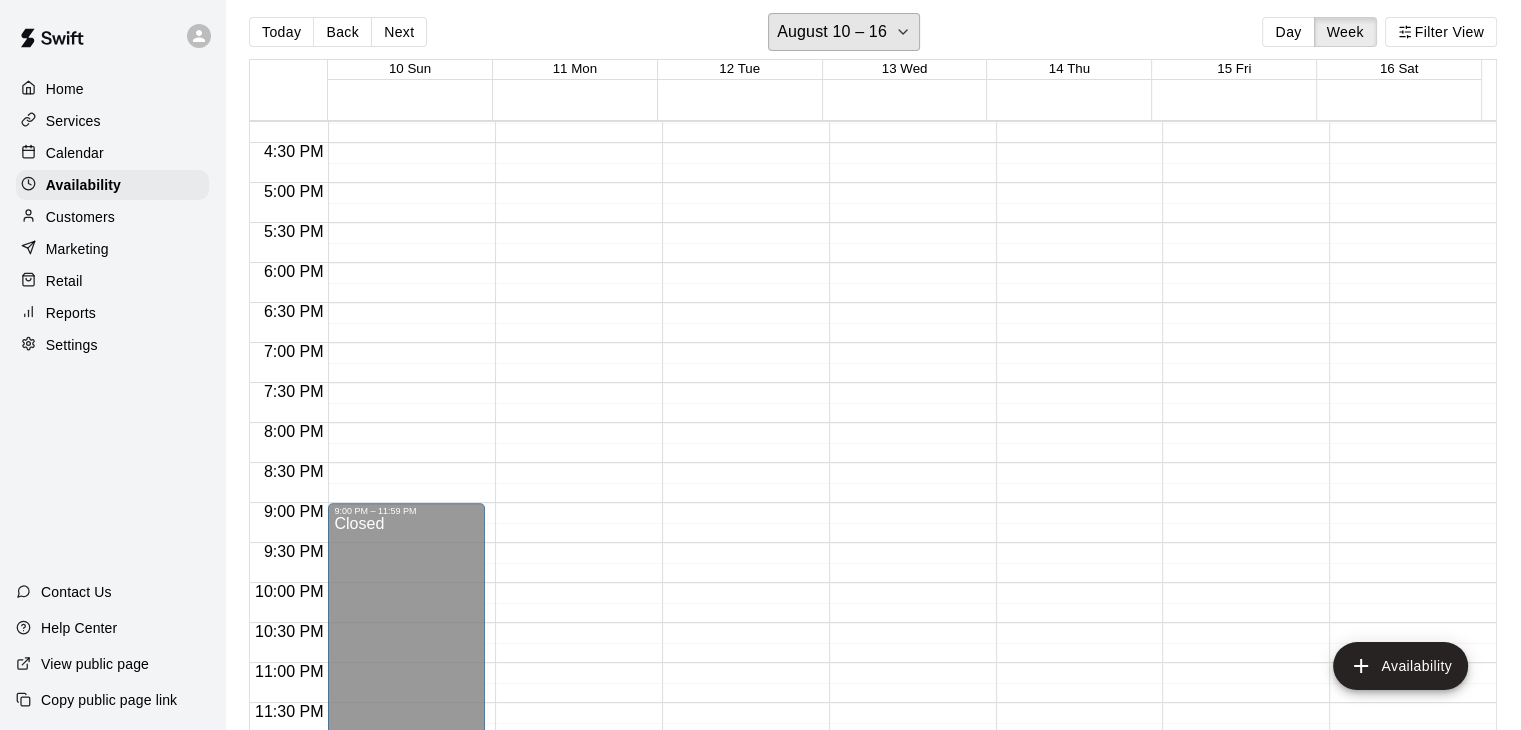 scroll, scrollTop: 0, scrollLeft: 0, axis: both 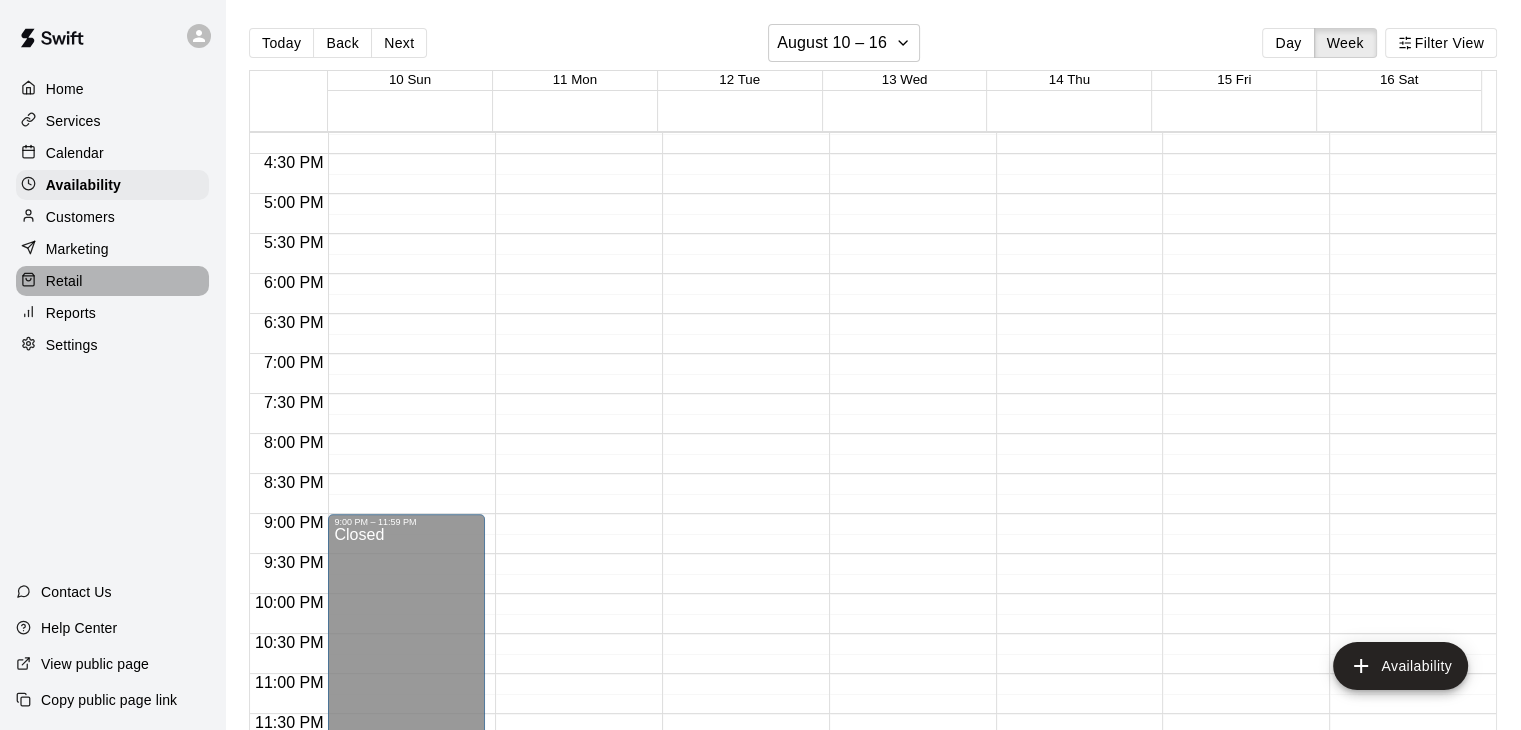 click on "Retail" at bounding box center (64, 281) 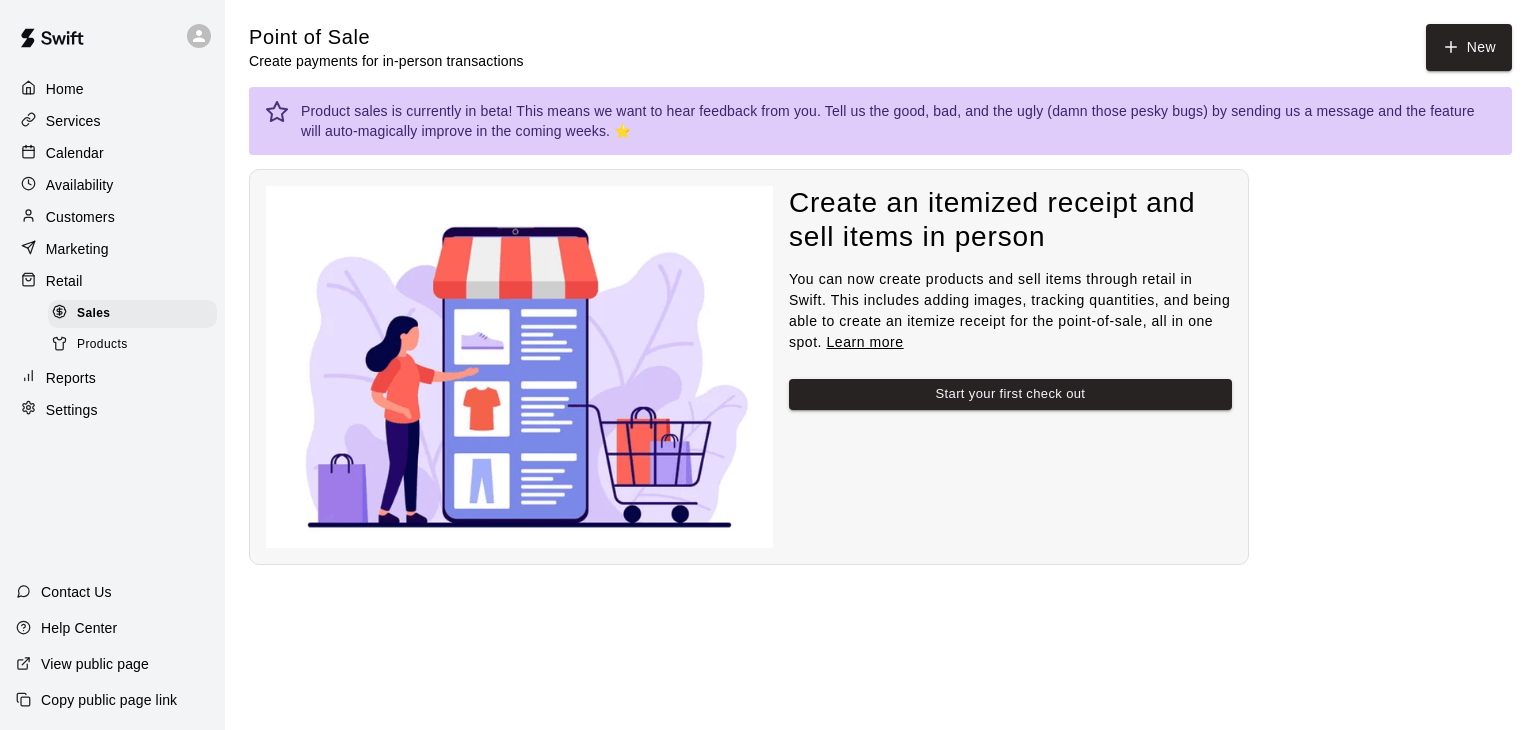 click on "Services" at bounding box center (73, 121) 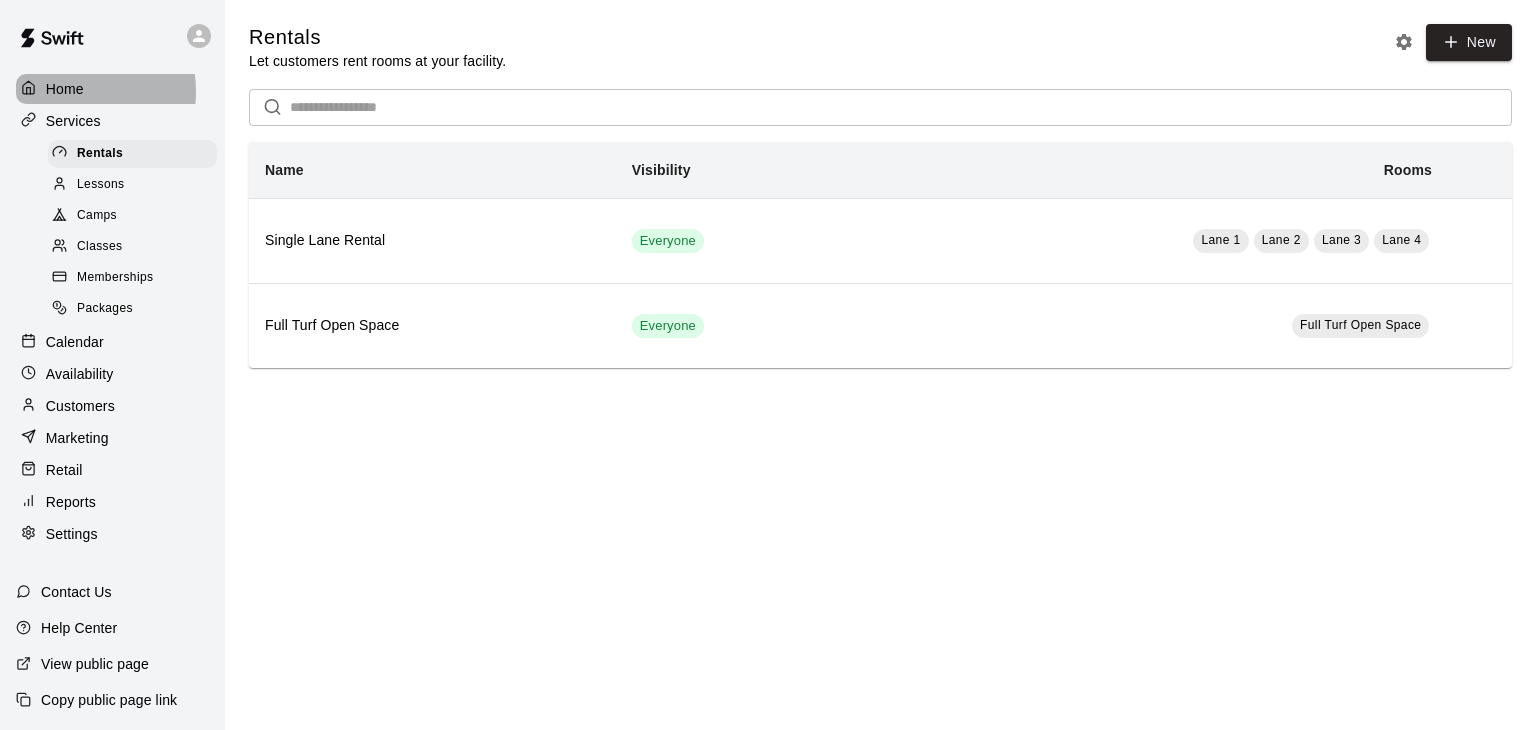 click on "Home" at bounding box center (65, 89) 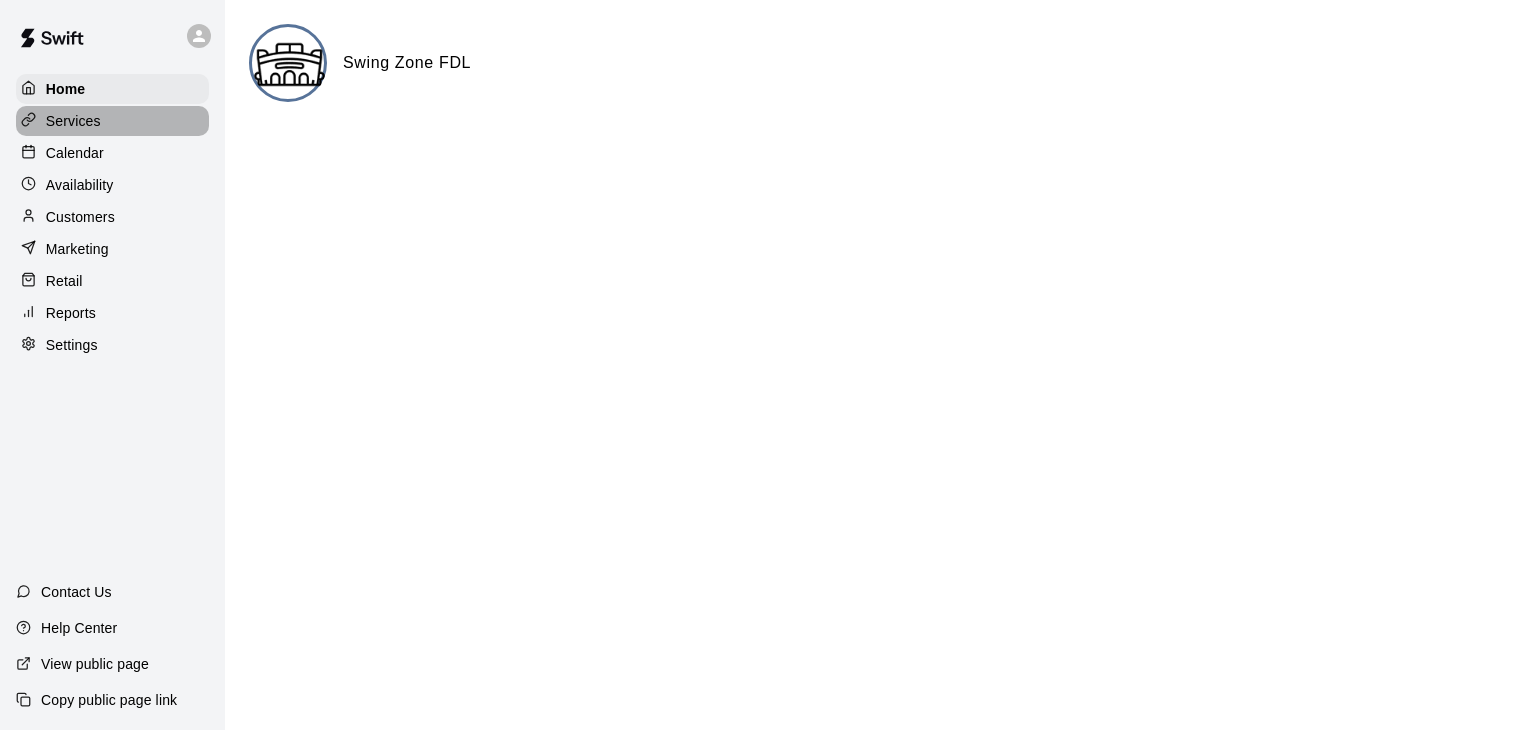 click on "Services" at bounding box center (73, 121) 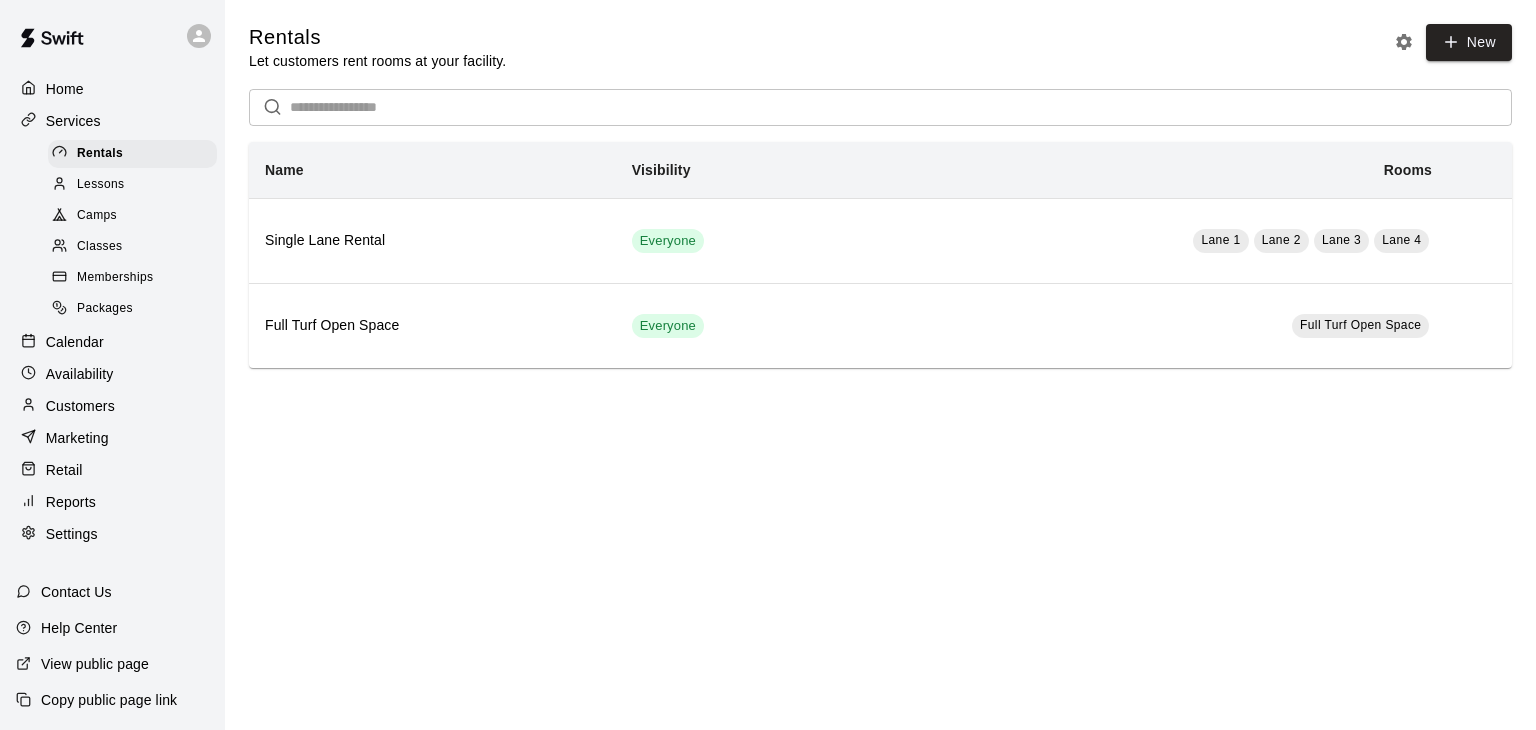 click on "Lessons" at bounding box center (101, 185) 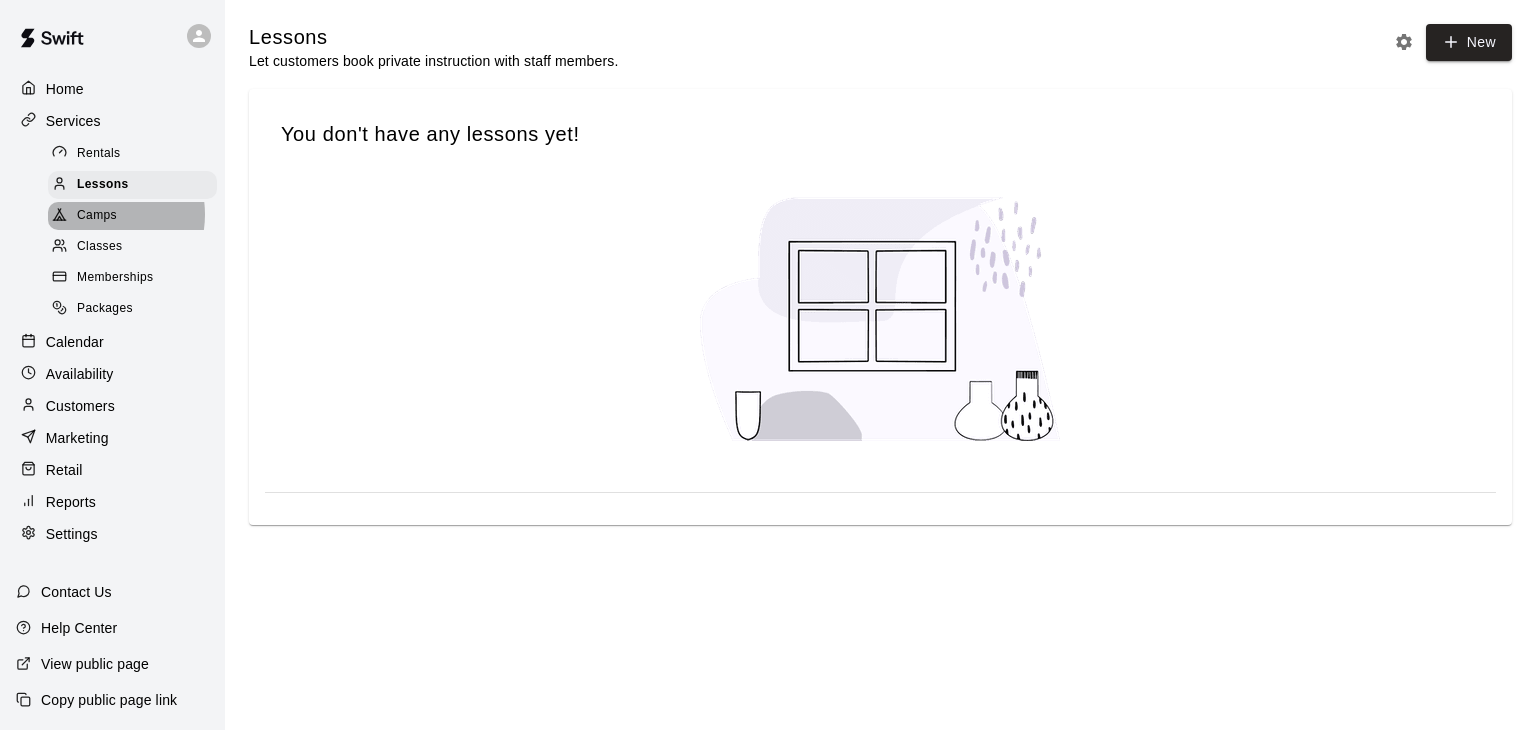 click on "Camps" at bounding box center (97, 216) 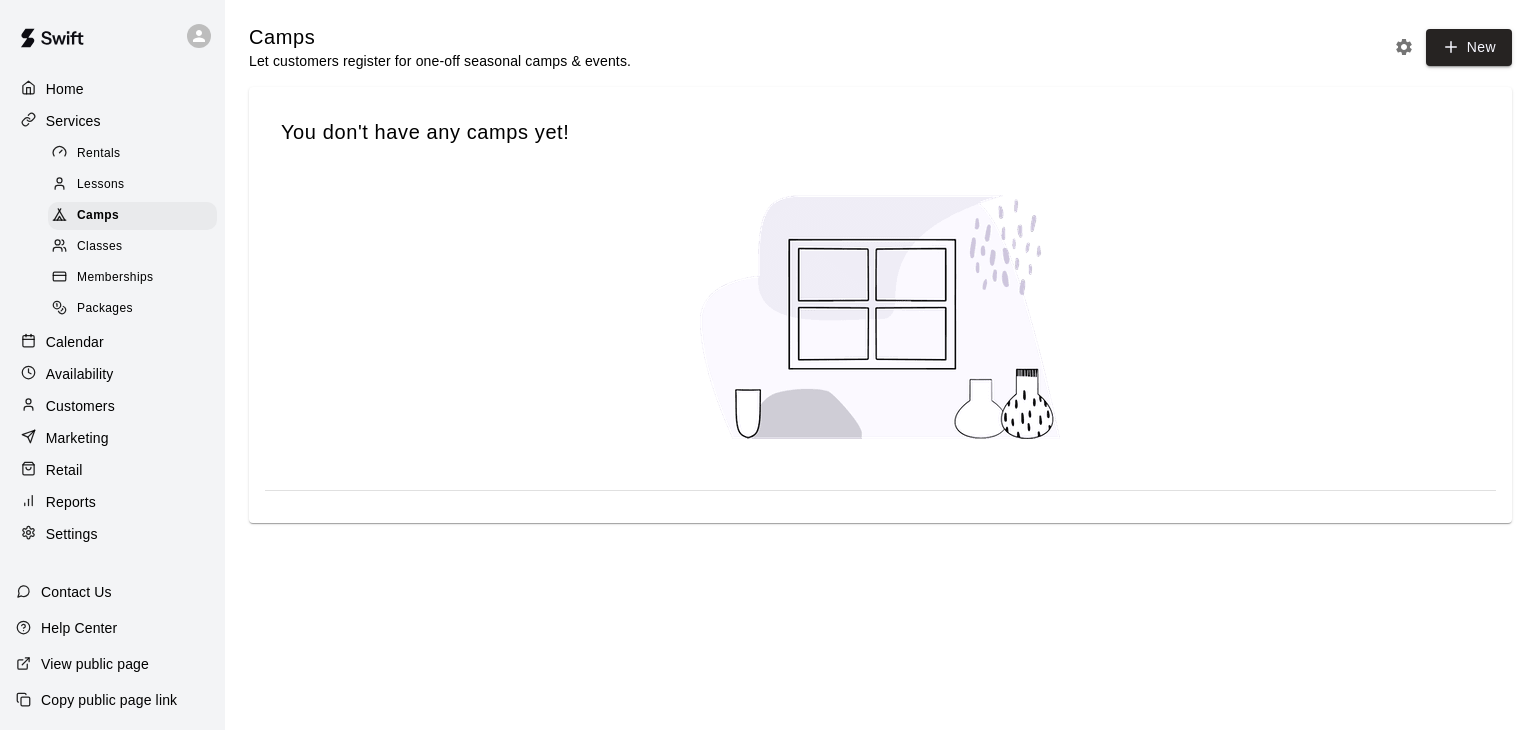 click on "Classes" at bounding box center [99, 247] 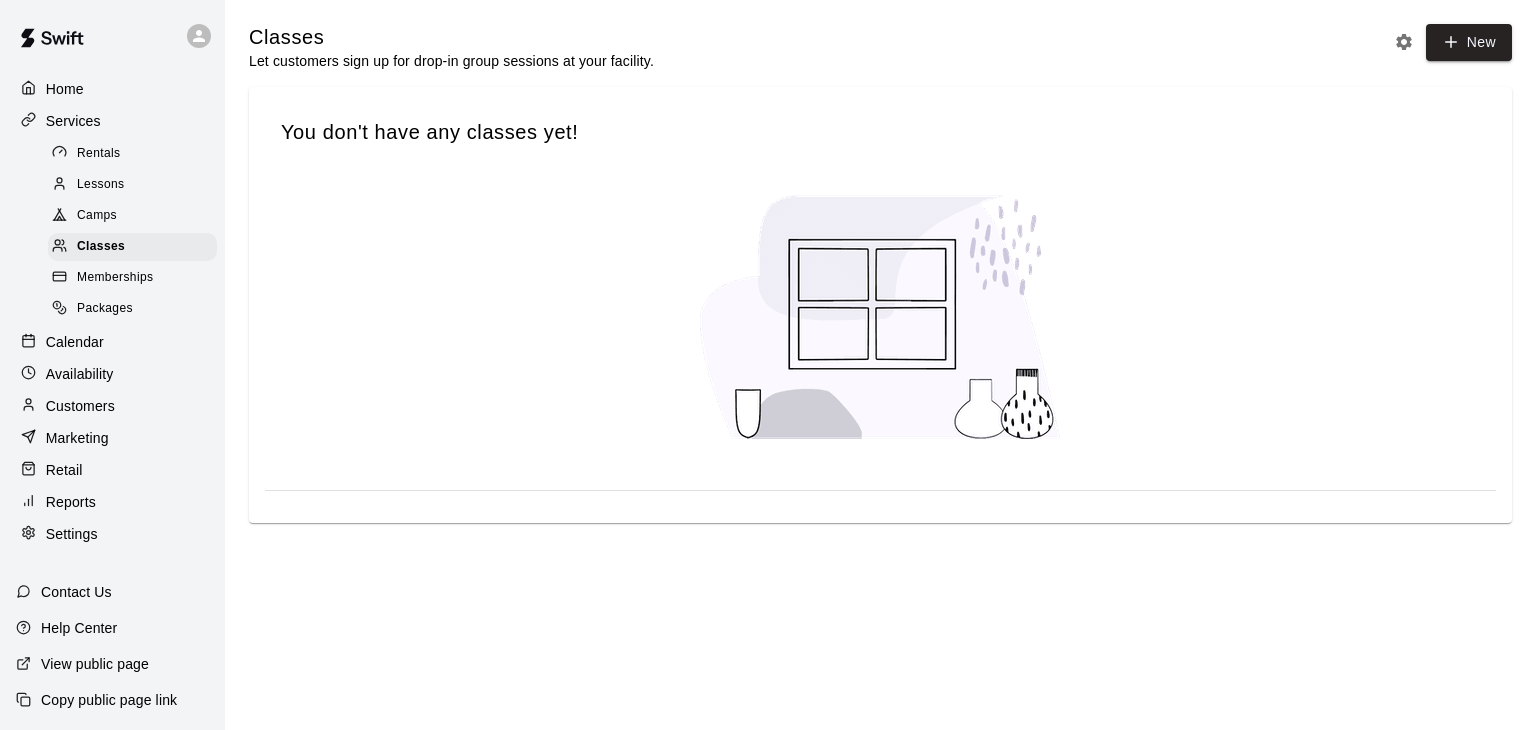 click on "Memberships" at bounding box center (115, 278) 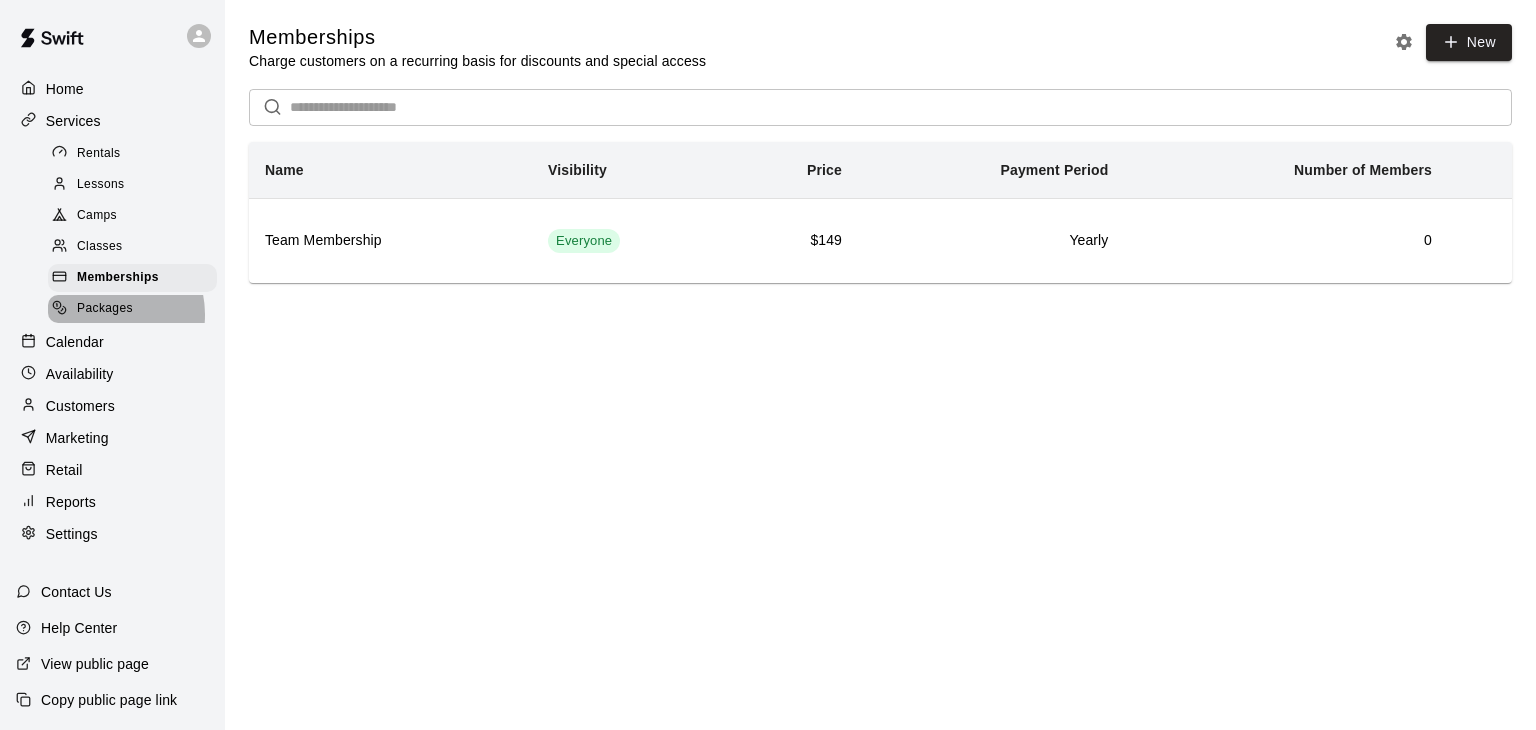 click on "Packages" at bounding box center [105, 309] 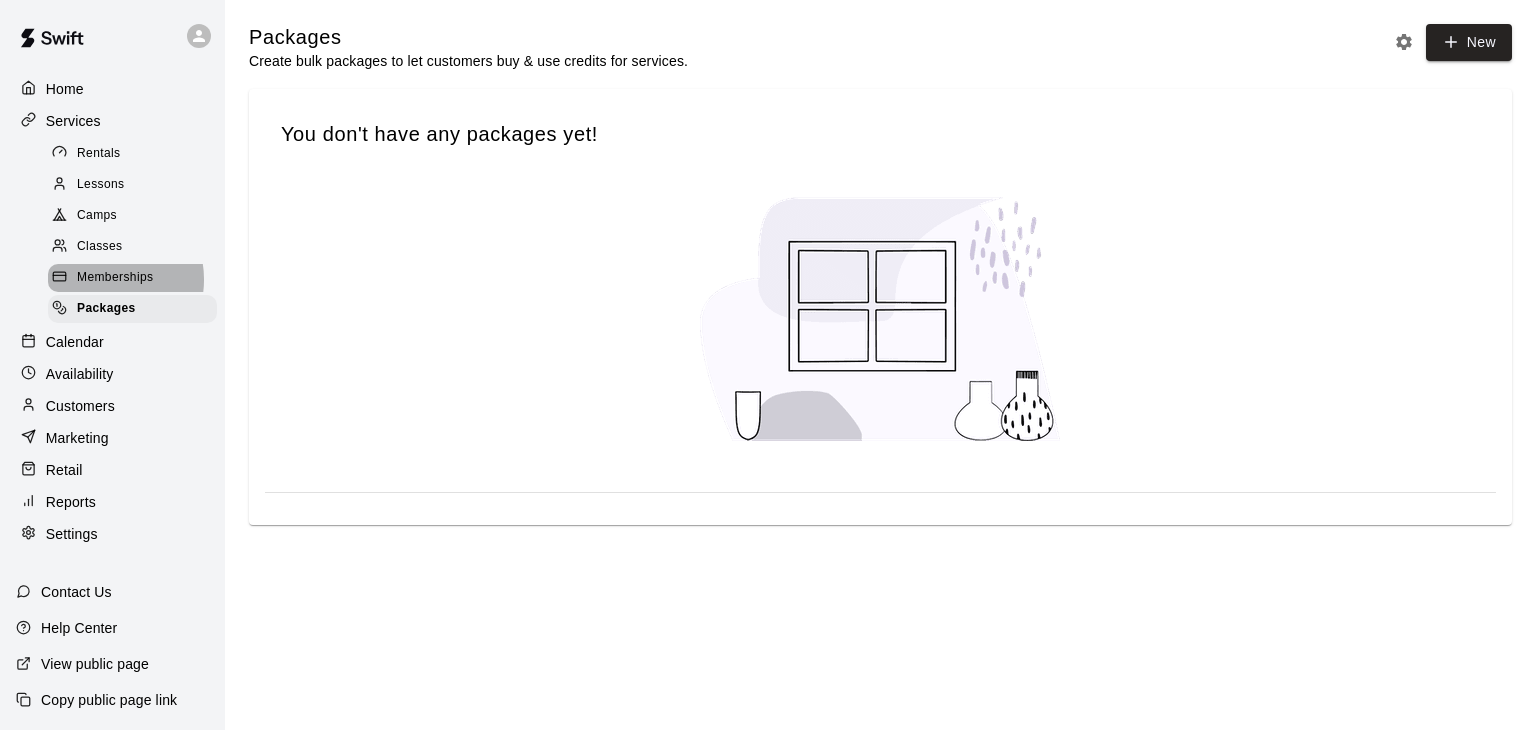 click on "Memberships" at bounding box center (115, 278) 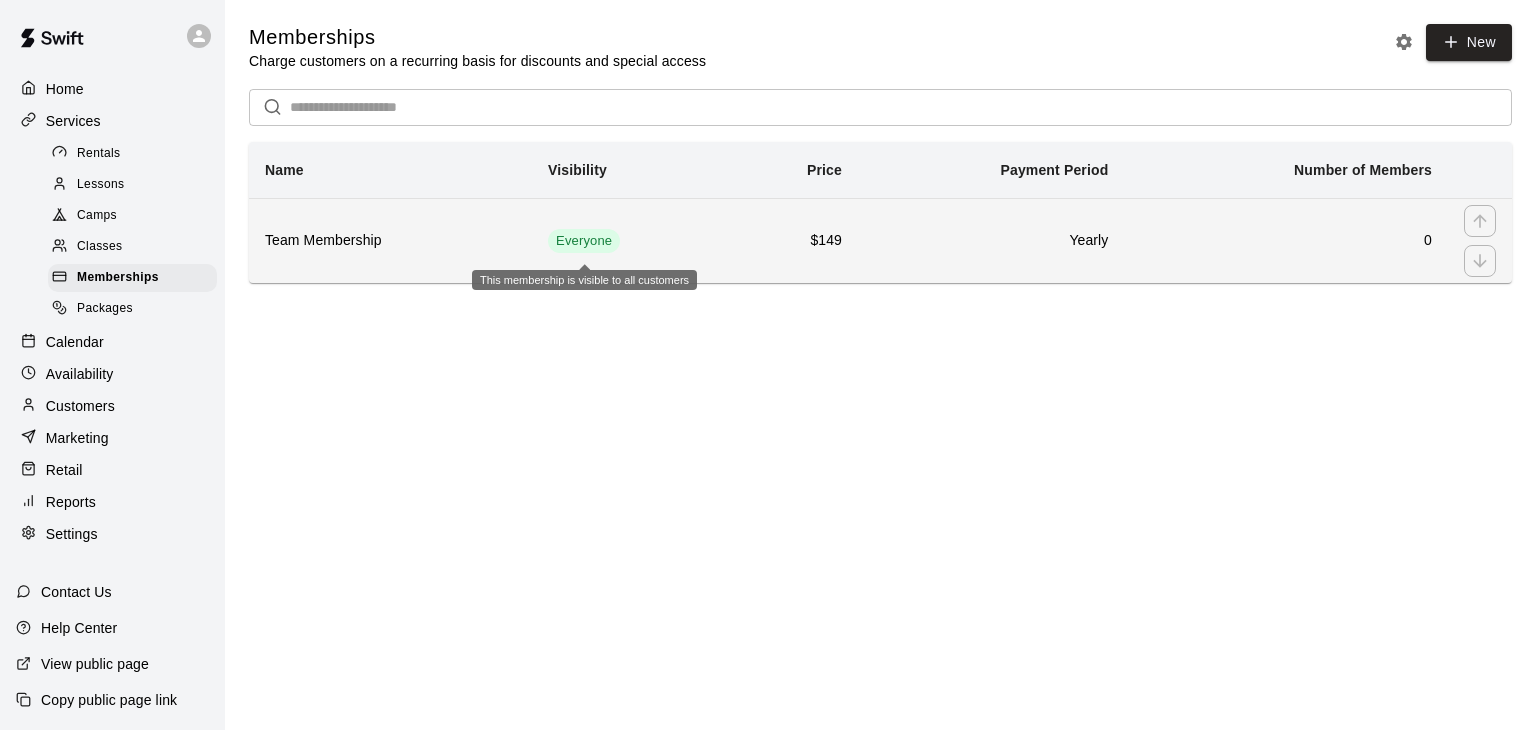click on "Everyone" at bounding box center [584, 241] 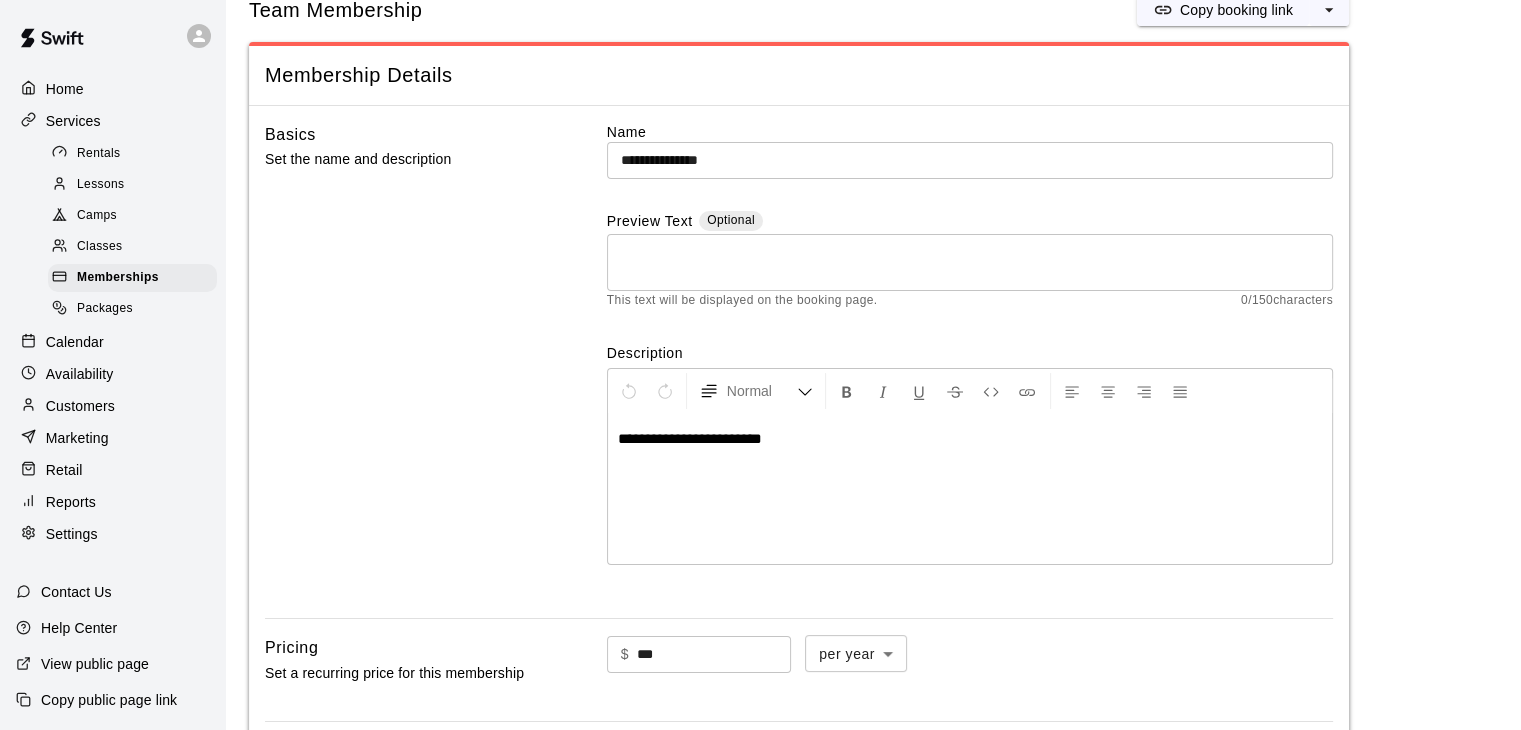 scroll, scrollTop: 0, scrollLeft: 0, axis: both 